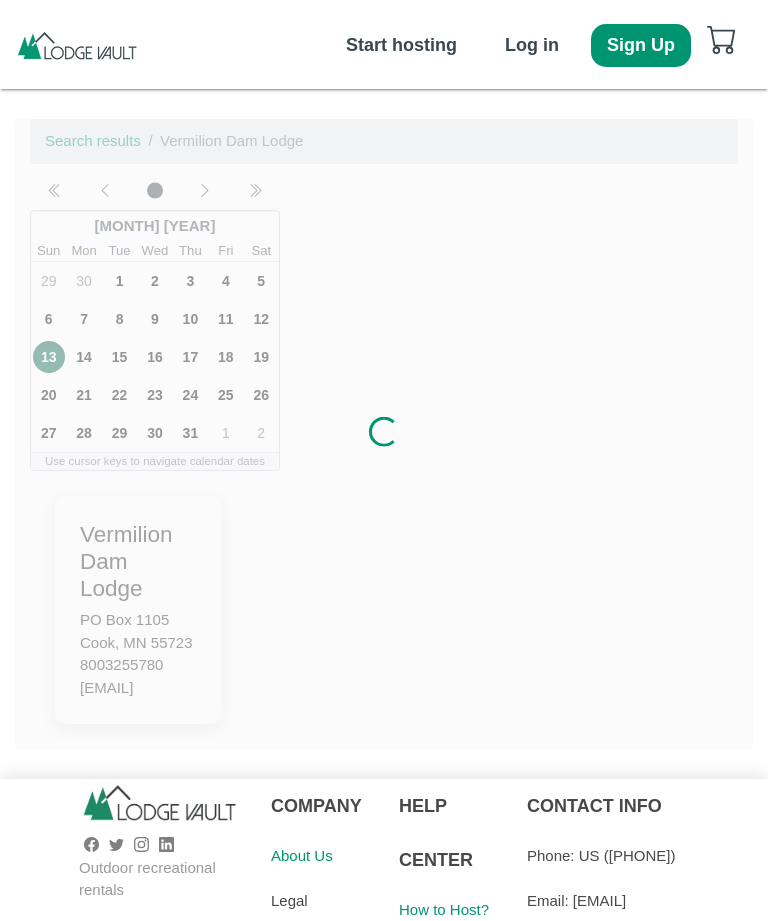 scroll, scrollTop: 0, scrollLeft: 0, axis: both 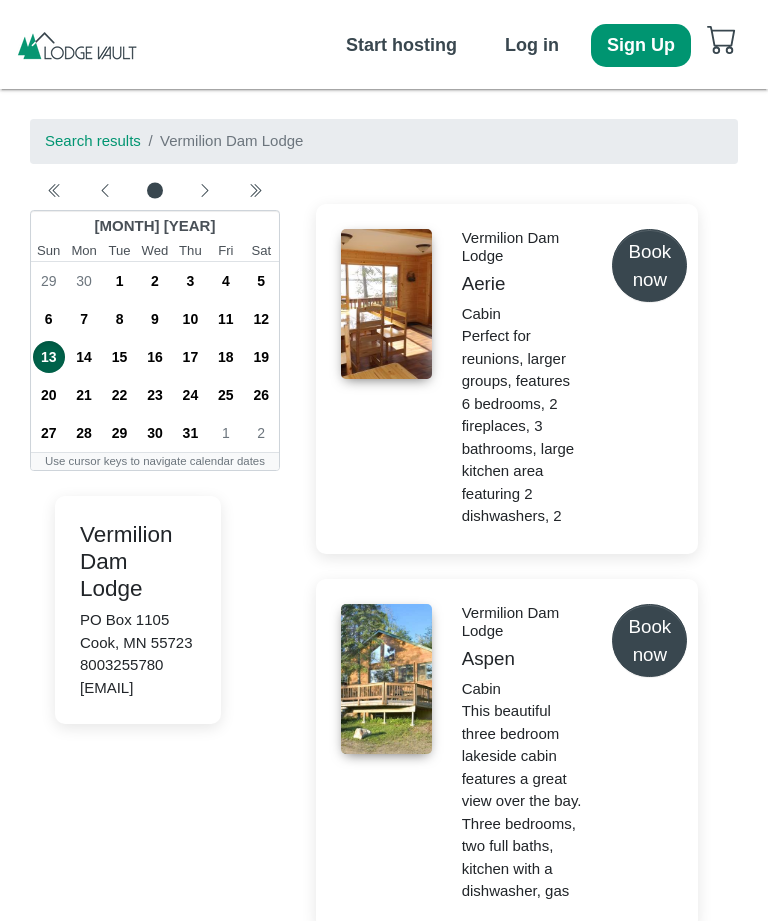 click 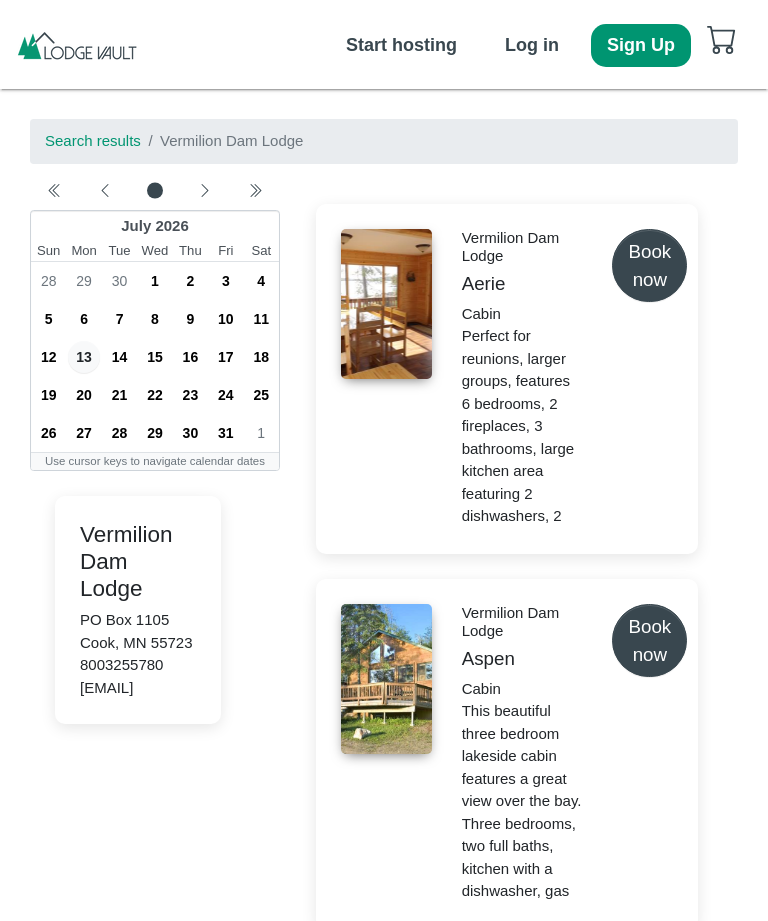 click 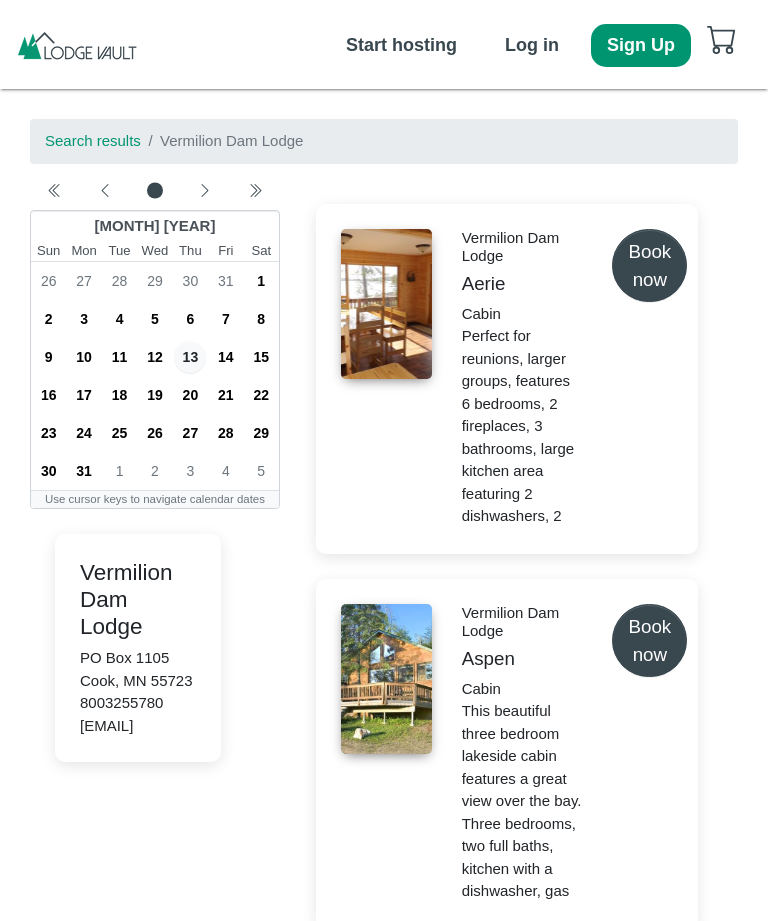 click 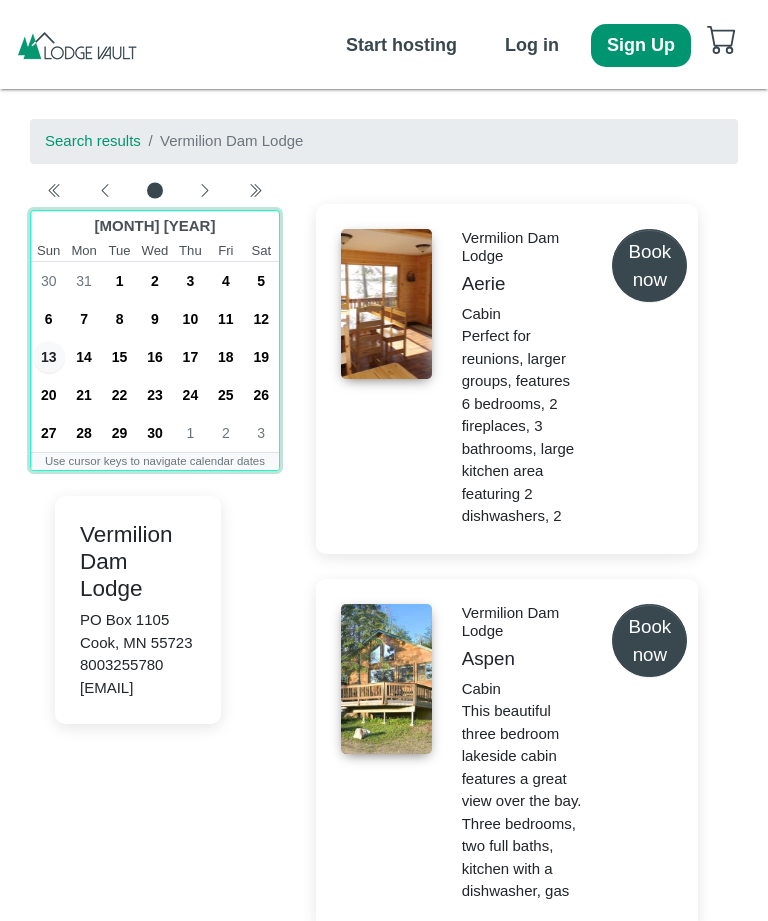 click on "6" at bounding box center [49, 319] 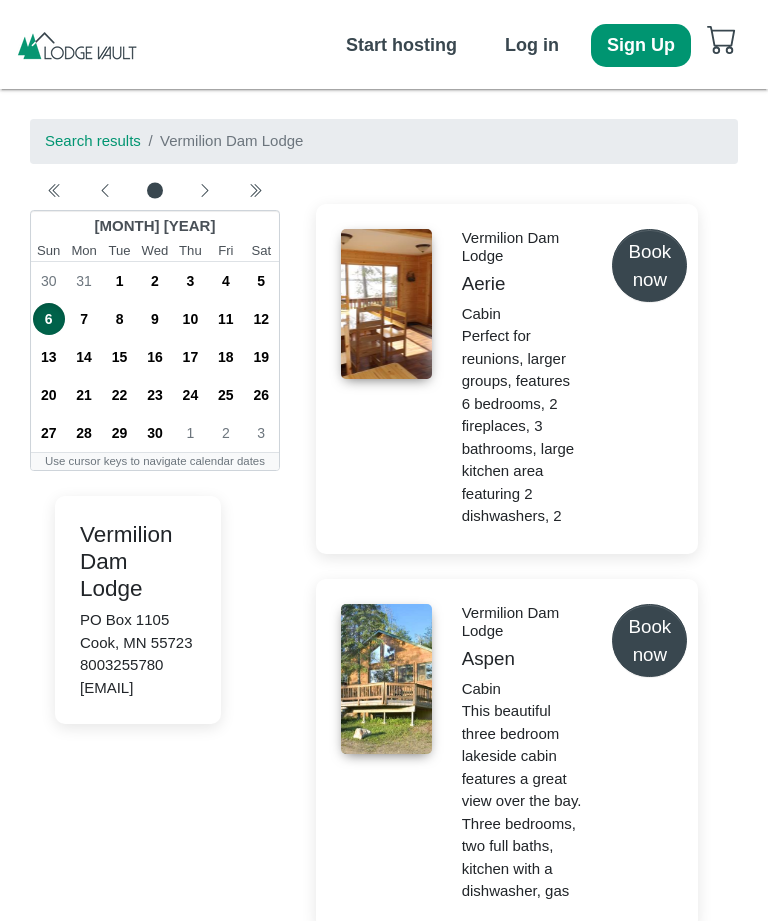 click on "[BRAND] [BRAND] [BRAND] Perfect for reunions, larger
groups, features [NUMBER] bedrooms,
[NUMBER] fireplaces, [NUMBER] bathrooms,
large kitchen area featuring [NUMBER]
dishwashers, [NUMBER] refrigerators, air conditioning, gas grill and fire pit. Great view of the lake and whitewater rapids running alongside. Book now [BRAND] [BRAND] [BRAND] This beautiful three bedroom lakeside
cabin features a great view over the
bay. Three bedrooms, [NUMBER] full baths,
kitchen with a dishwasher, gas fireplace,
large deck and a dock right in front of the cabin. Price  includes up to ( [NUMBER] people).  Book now [BRAND] [BRAND] [BRAND] This cabin features a loft sleeping area and
bedroom on the main floor. One bath, full
kitchen with a dishwasher, heat & Air conditioning, large deck, cabin
shares dock space with other cabins located on the point.  Book now [BRAND] [BRAND] [BRAND] Book now [BRAND] [BRAND] [BRAND] One bedroom, full bath, full kitchen with air conditioning & deck,  Book now [BRAND] [BRAND]" at bounding box center (507, 8081) 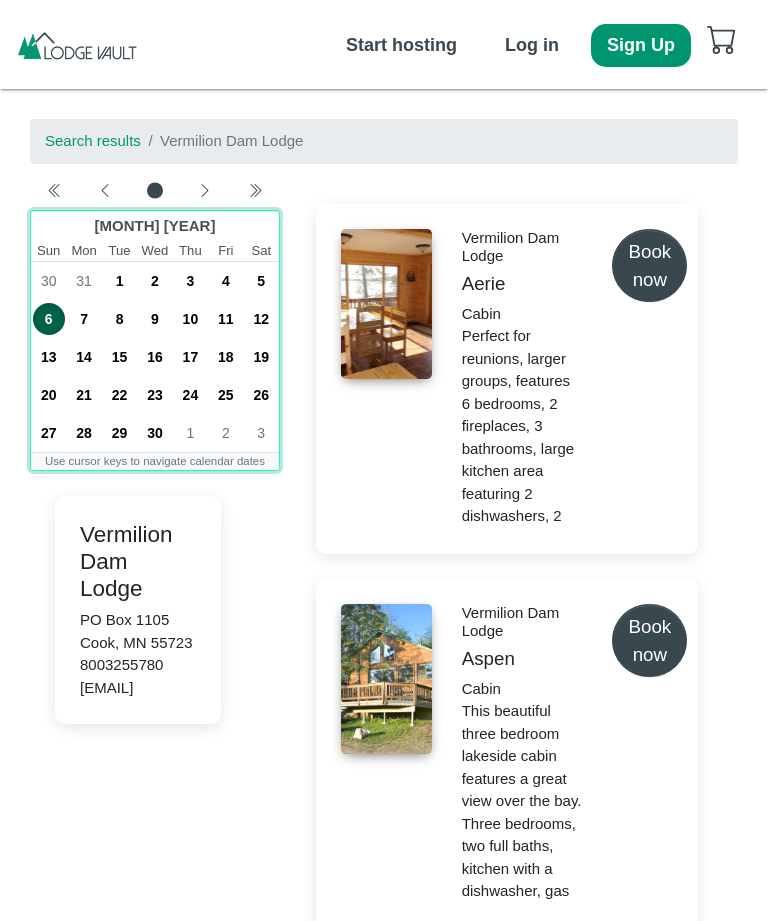 click on "12" at bounding box center (261, 319) 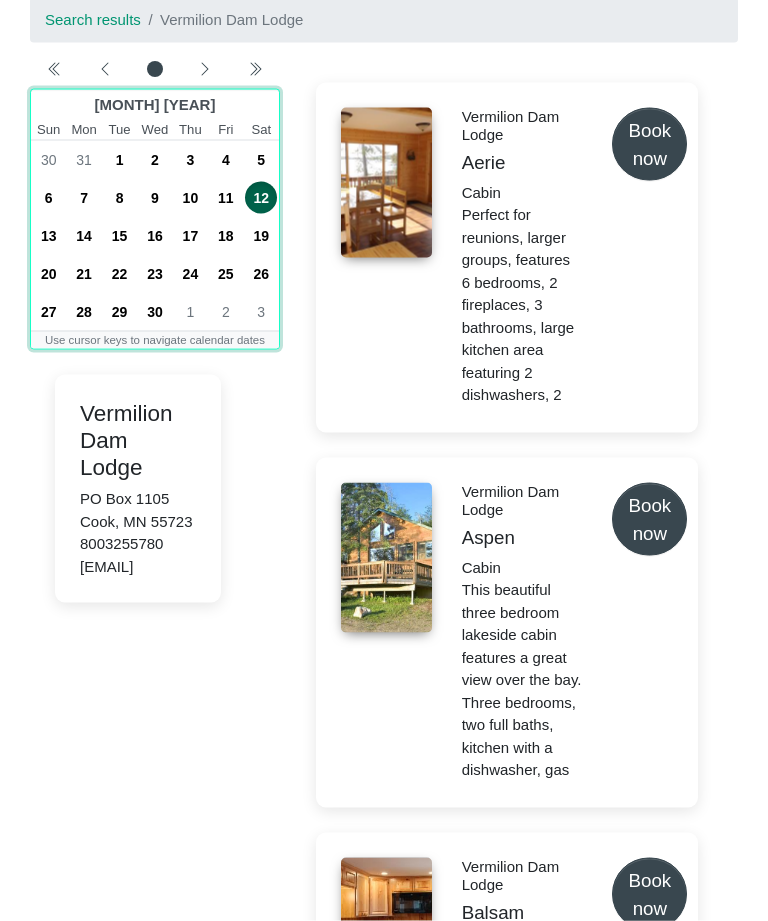 scroll, scrollTop: 118, scrollLeft: 0, axis: vertical 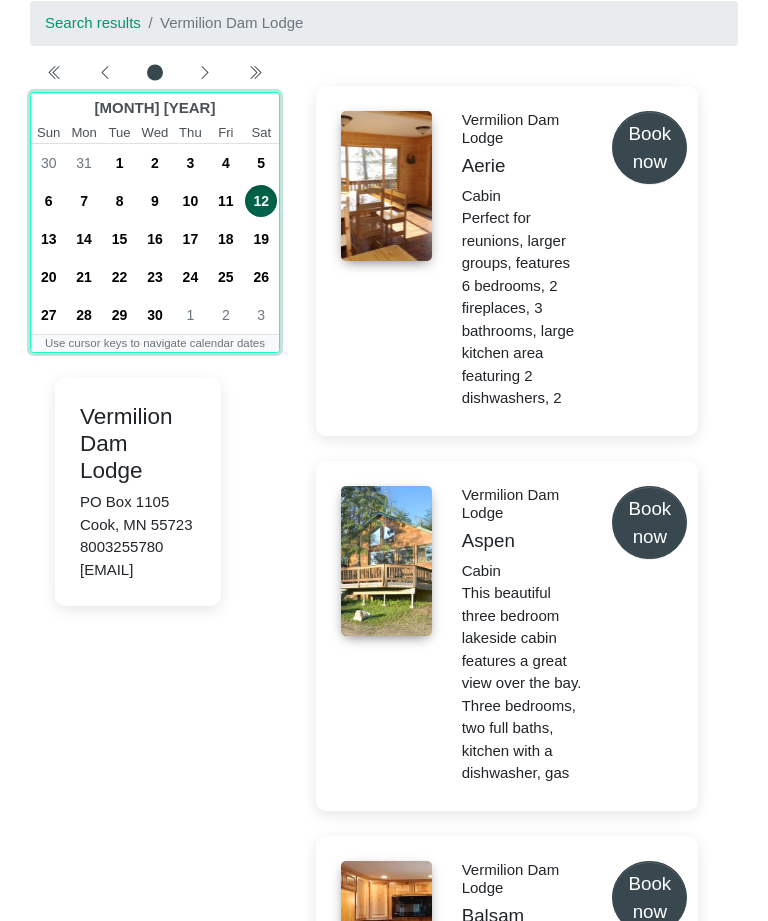 click on "11" at bounding box center [226, 201] 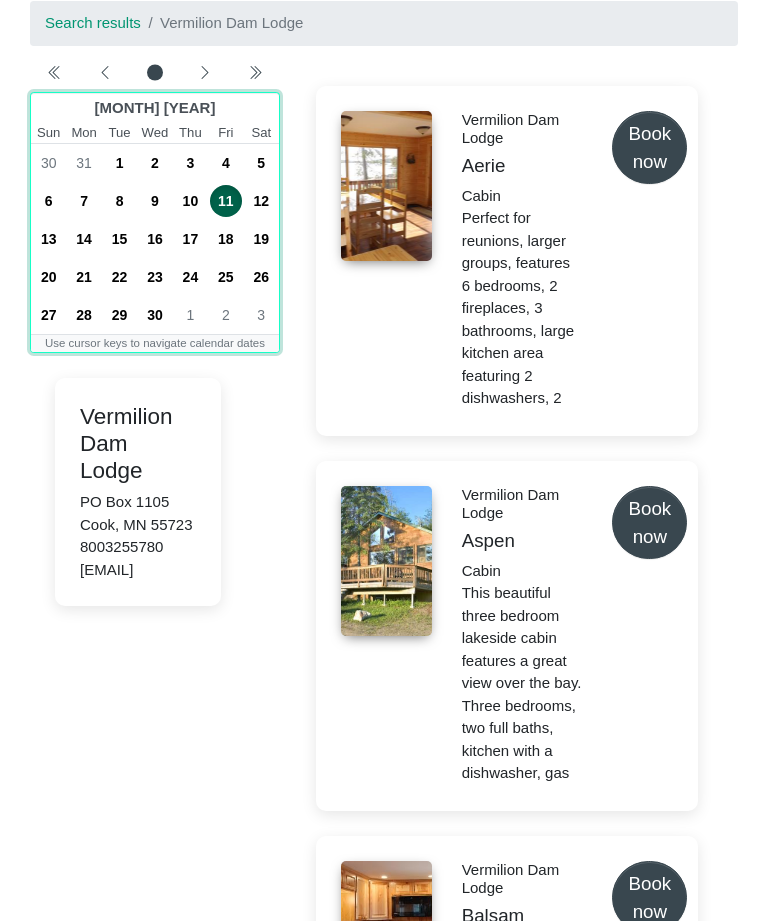 click on "12" at bounding box center (261, 201) 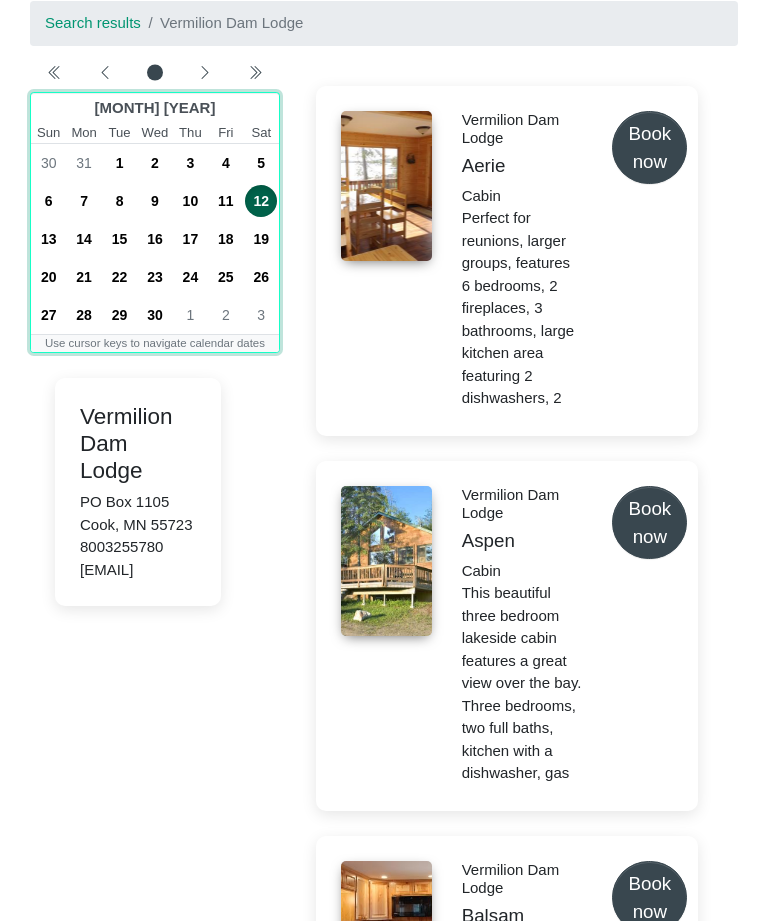 click on "6" at bounding box center (49, 201) 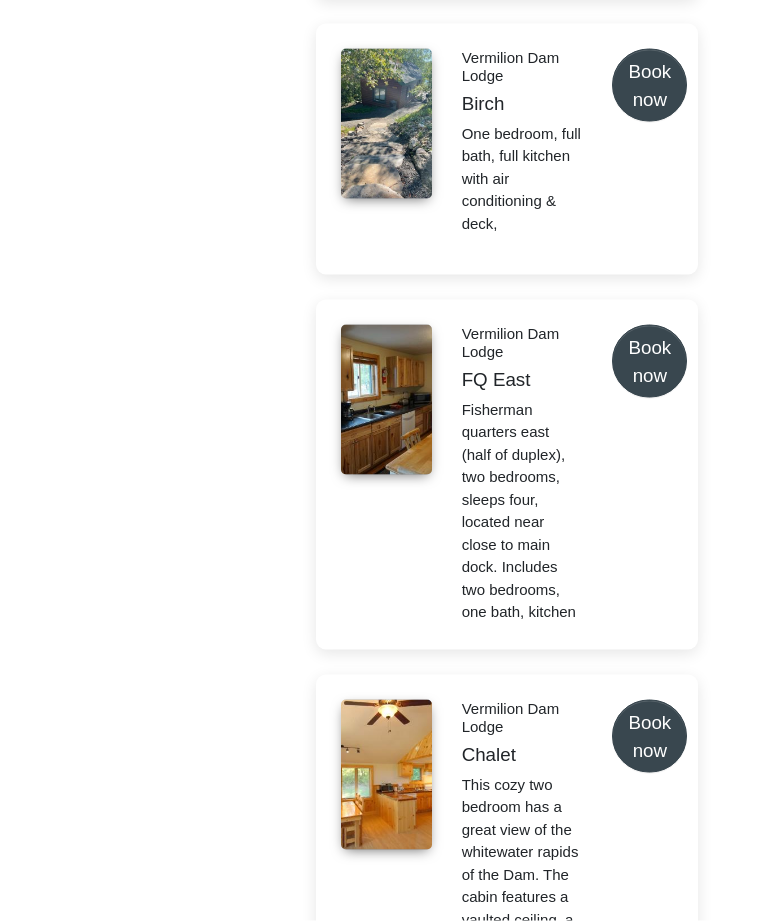 scroll, scrollTop: 1679, scrollLeft: 0, axis: vertical 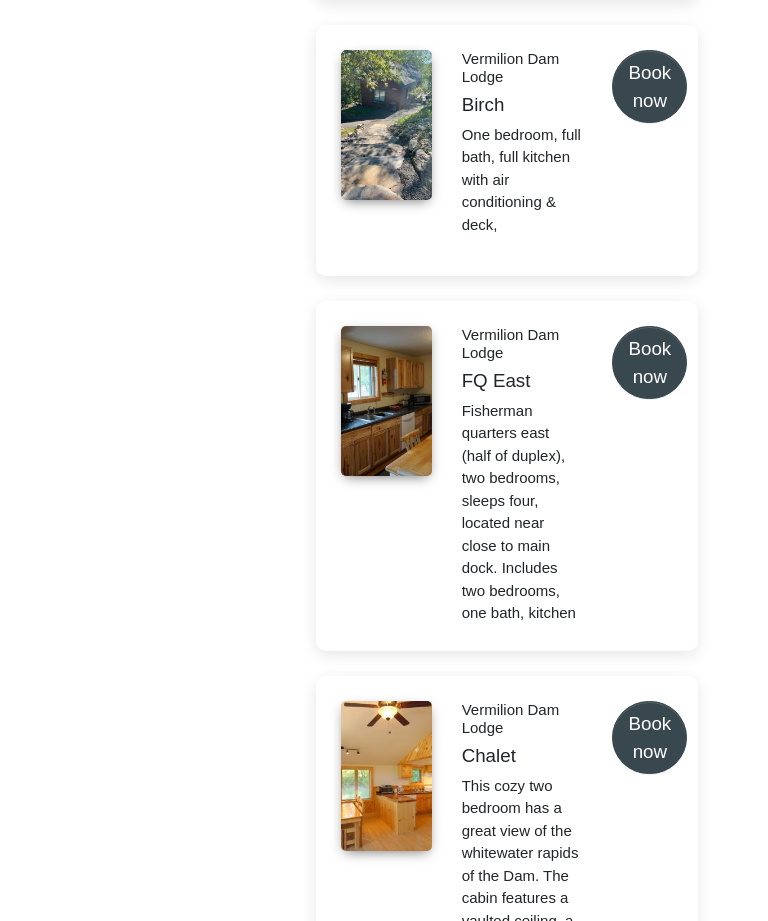 click on "Book now" at bounding box center (649, -1414) 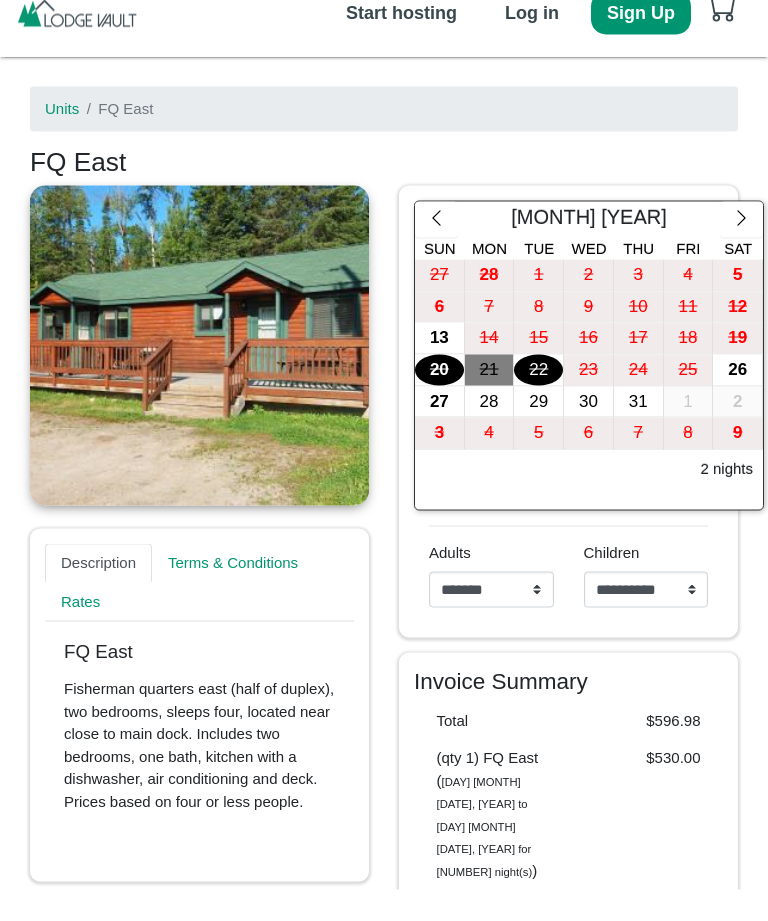 scroll, scrollTop: 33, scrollLeft: 0, axis: vertical 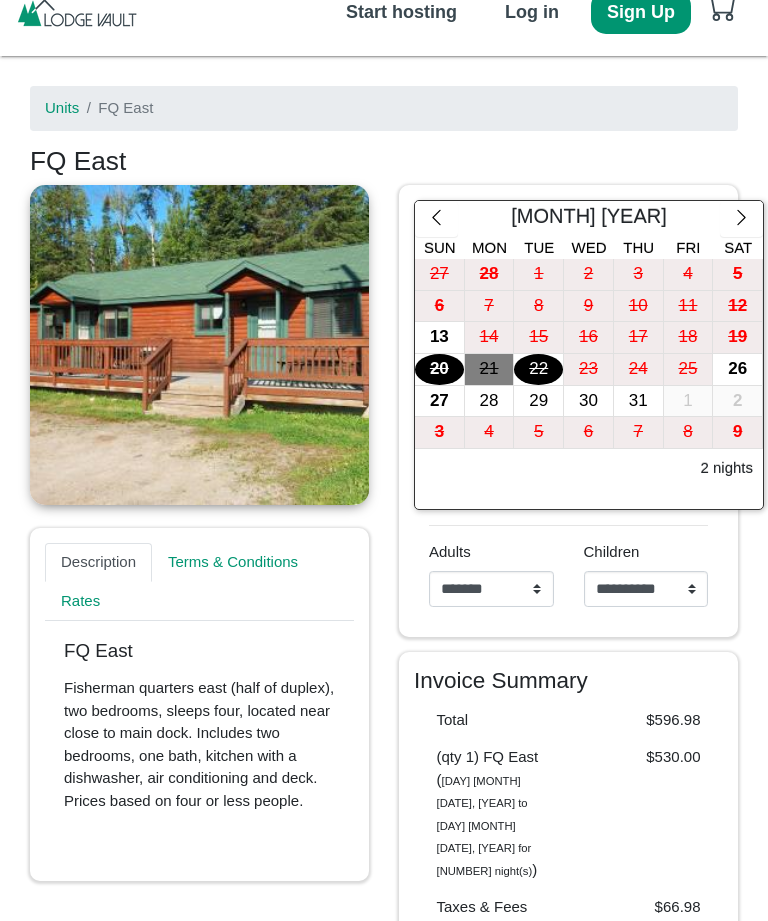 click at bounding box center (741, 219) 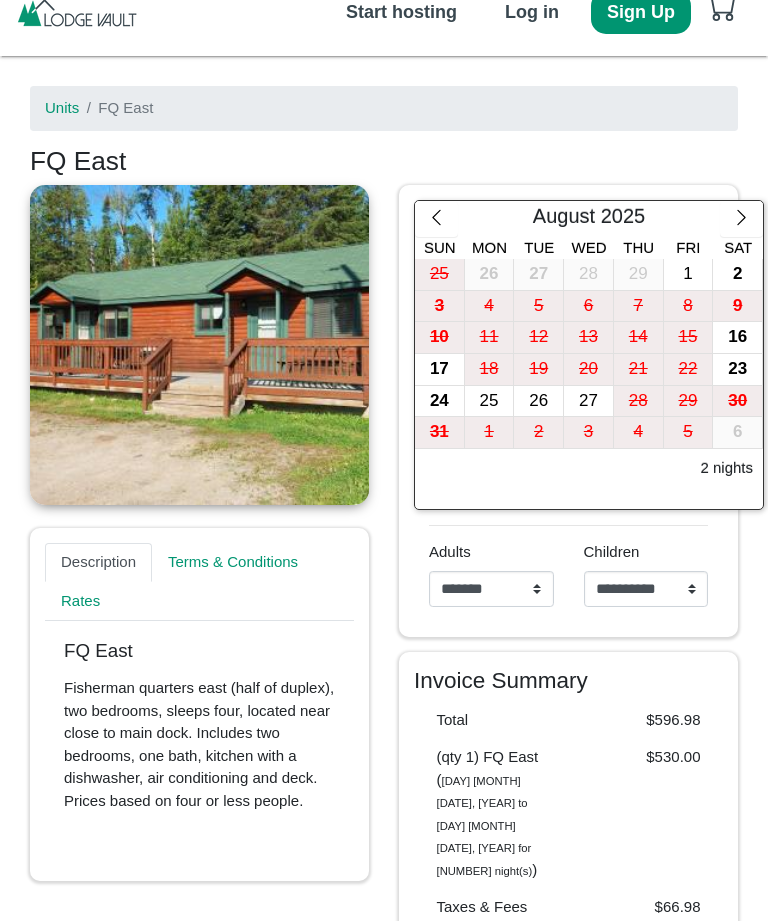 click at bounding box center [741, 219] 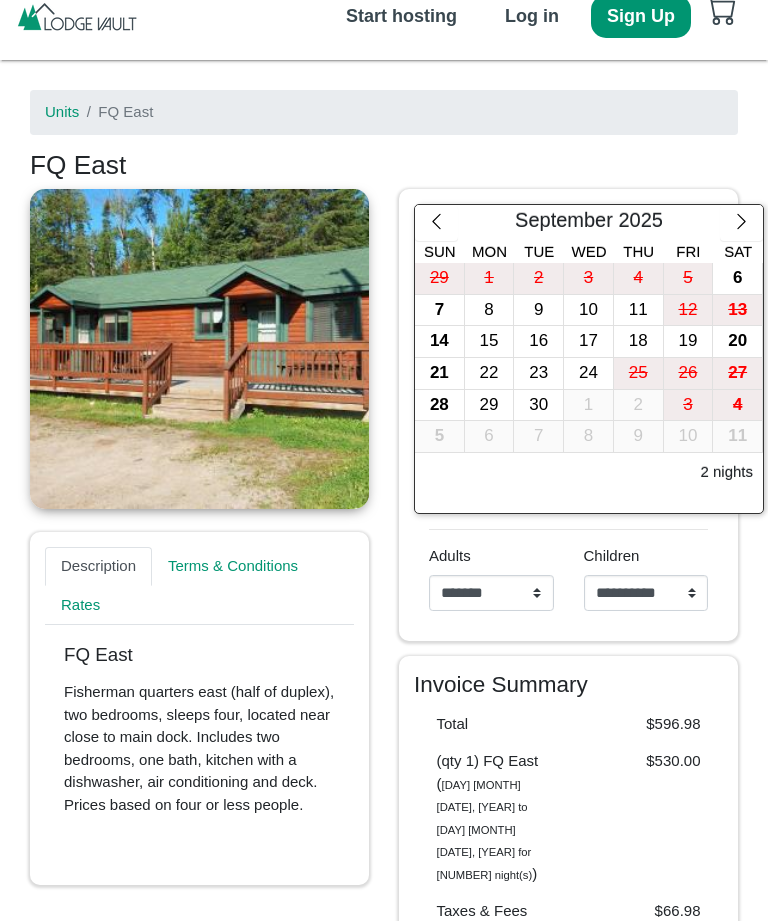 scroll, scrollTop: 0, scrollLeft: 0, axis: both 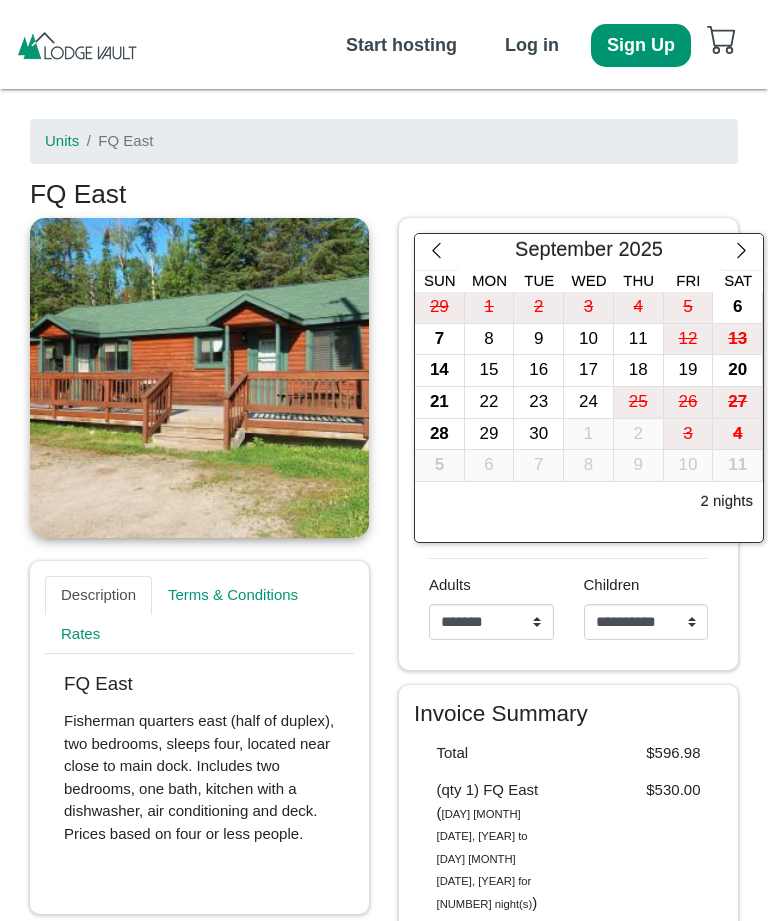 click on "13" at bounding box center [737, 339] 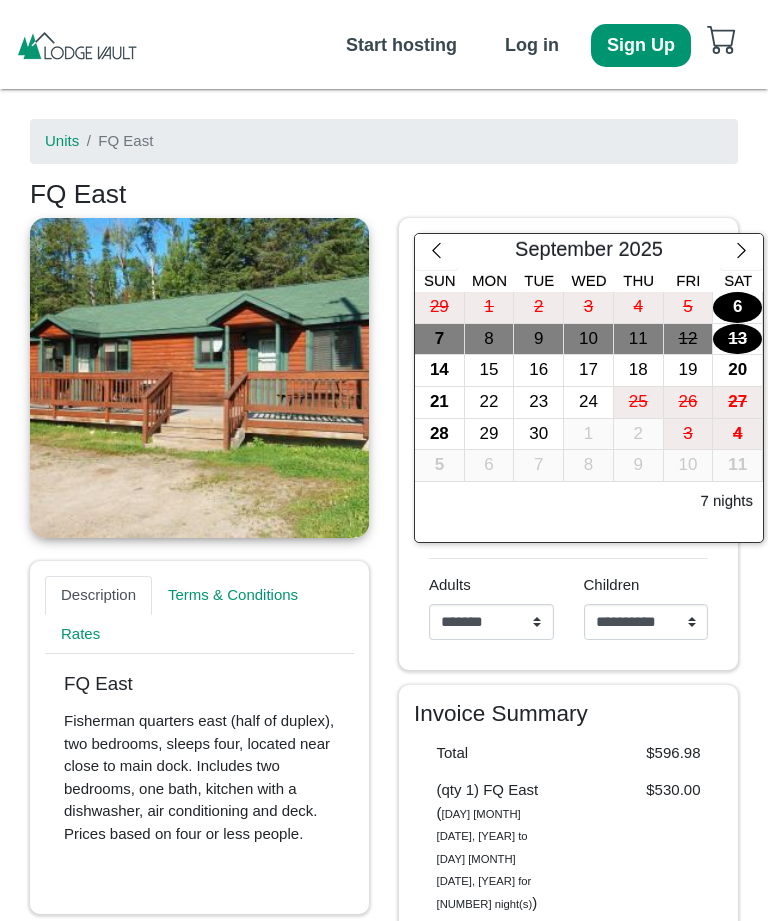 click on "13" at bounding box center [737, 339] 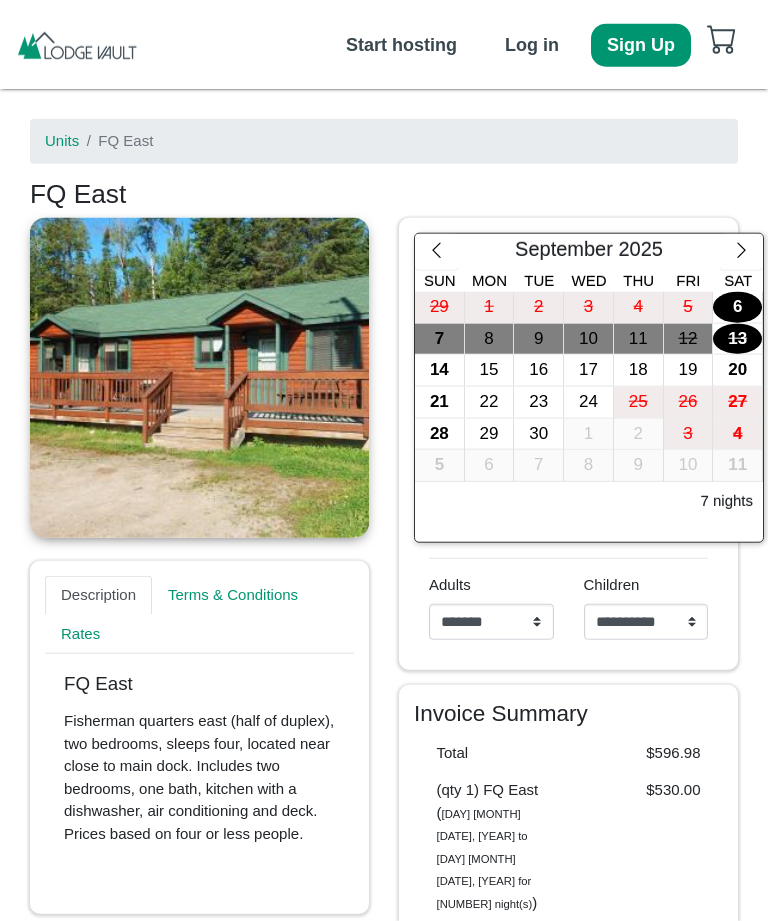 scroll, scrollTop: 24, scrollLeft: 0, axis: vertical 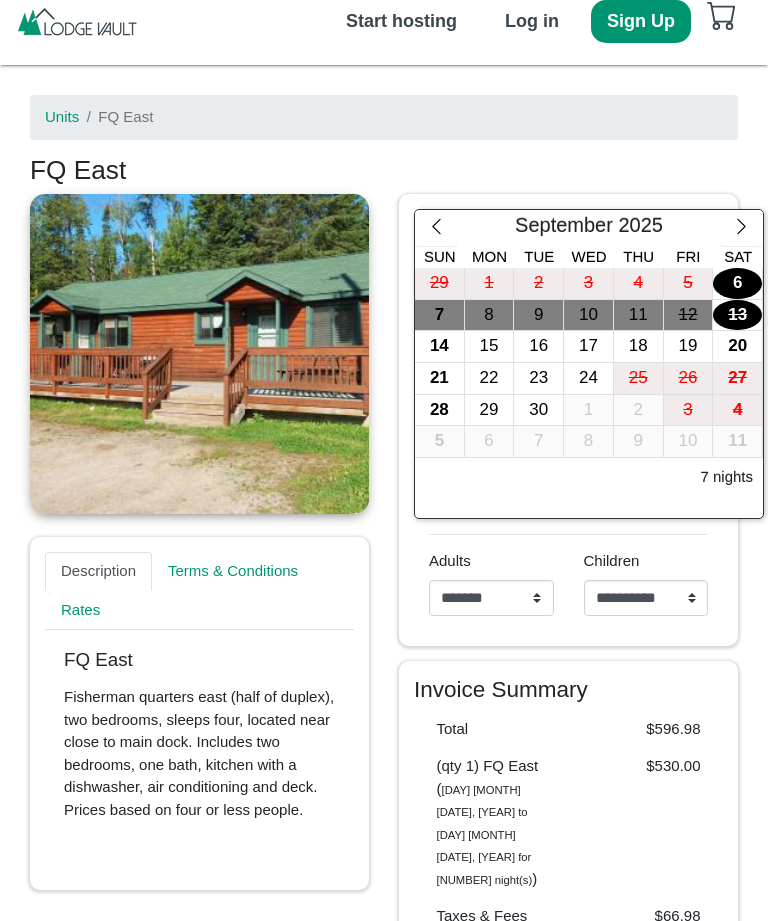 click on "**********" at bounding box center (491, 598) 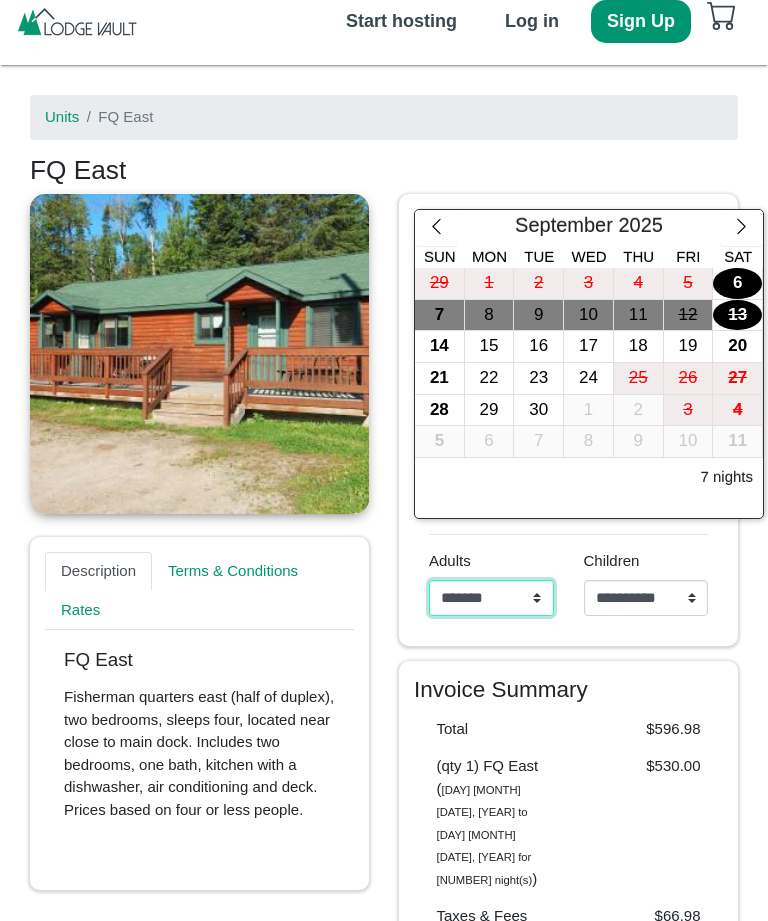 select on "*" 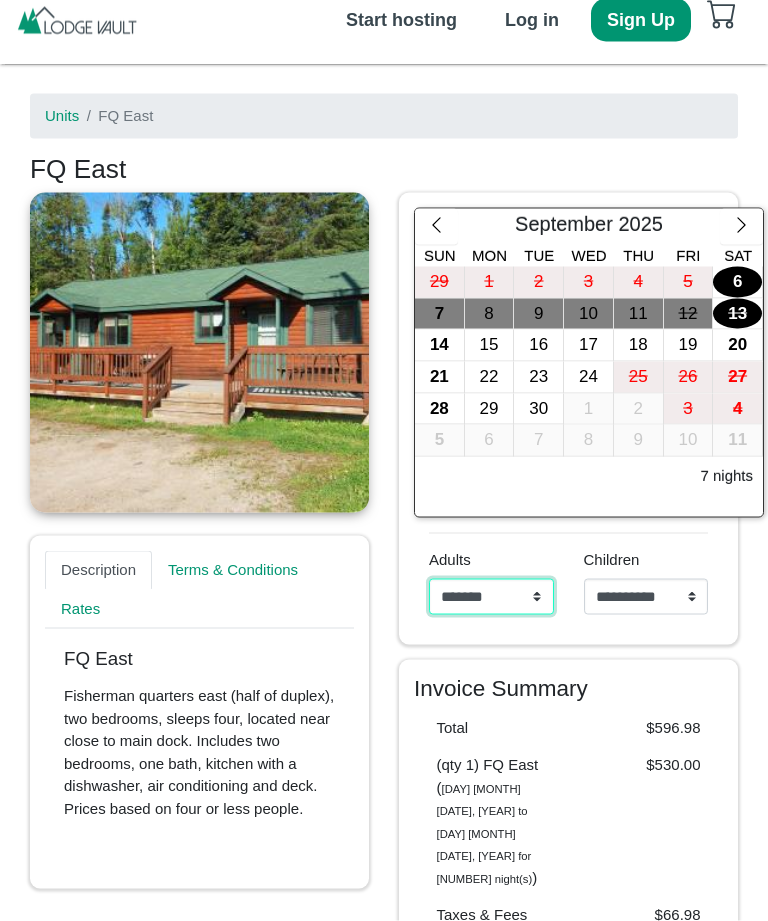 scroll, scrollTop: 0, scrollLeft: 0, axis: both 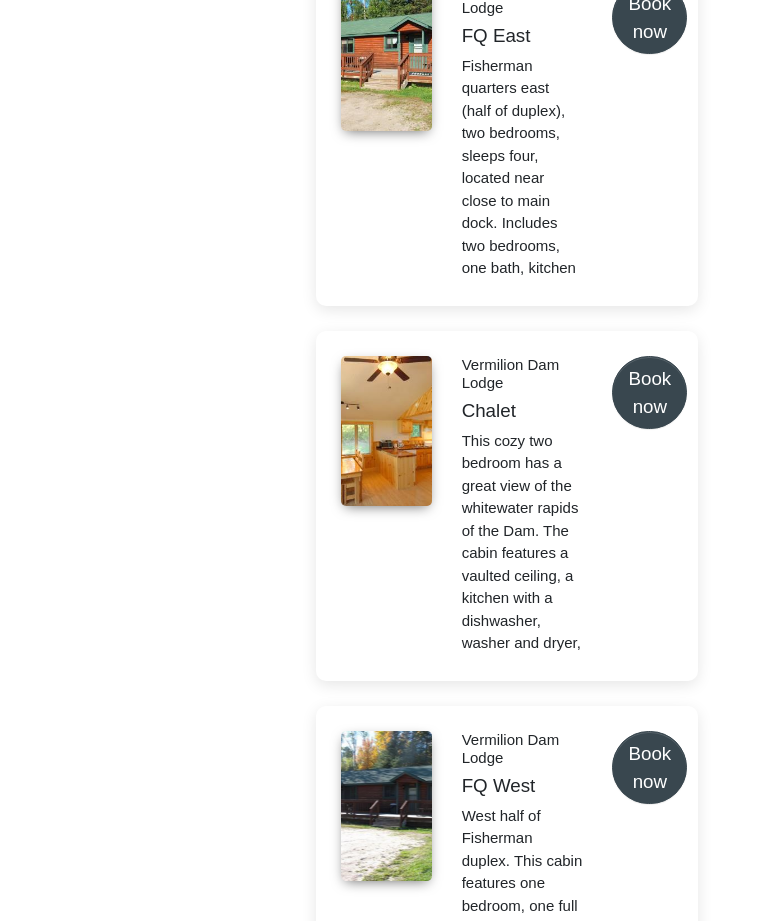 click on "Book now" at bounding box center (649, -1759) 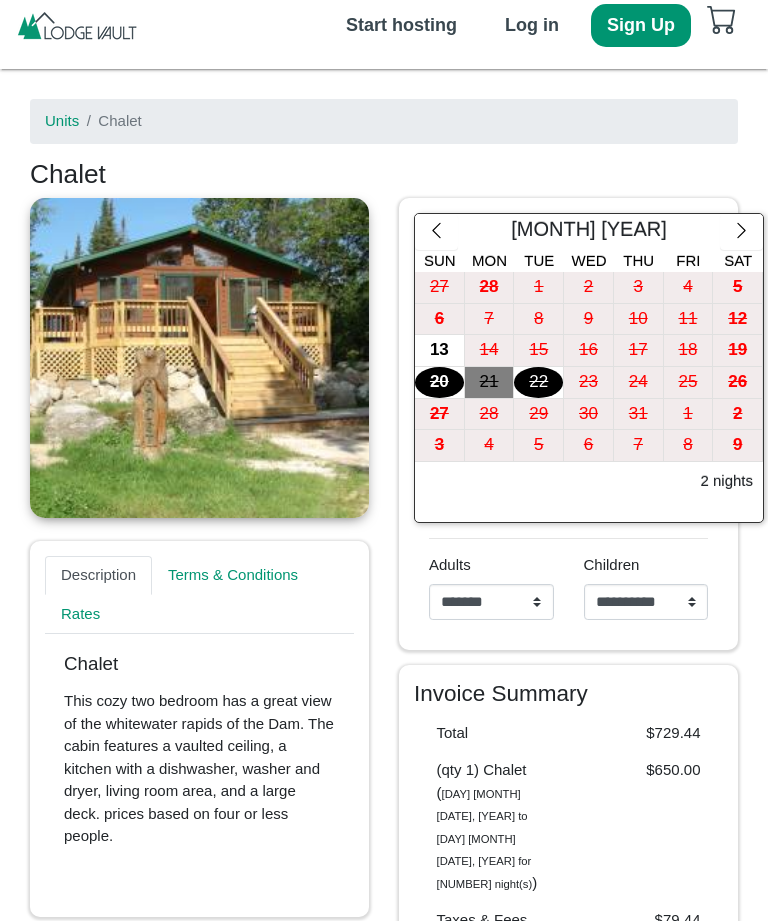 scroll, scrollTop: 19, scrollLeft: 0, axis: vertical 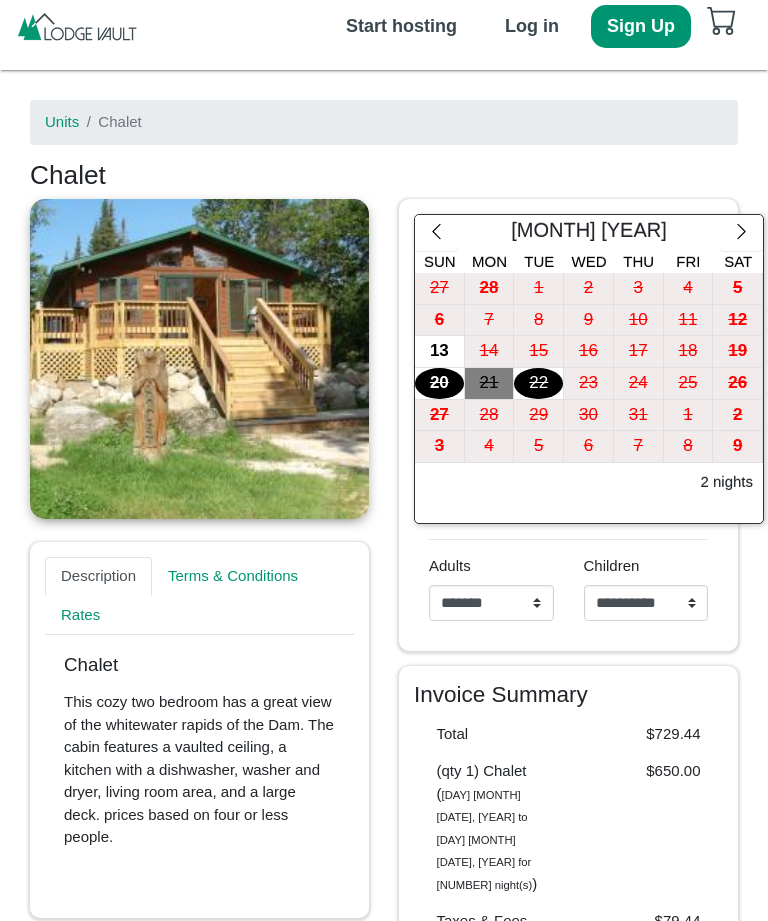 click at bounding box center [741, 233] 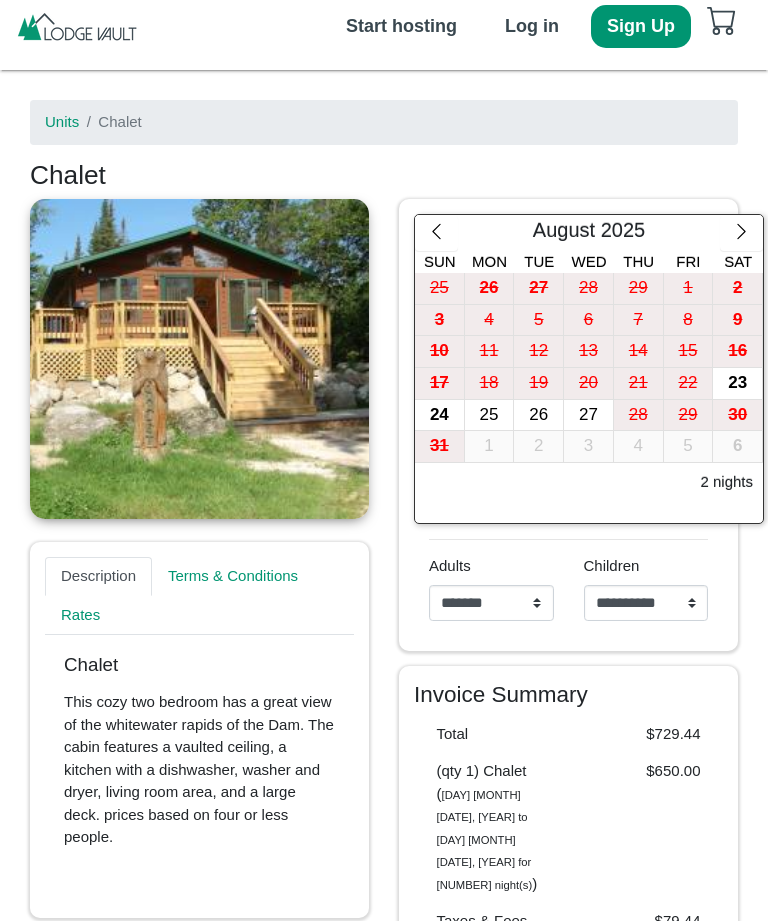 click 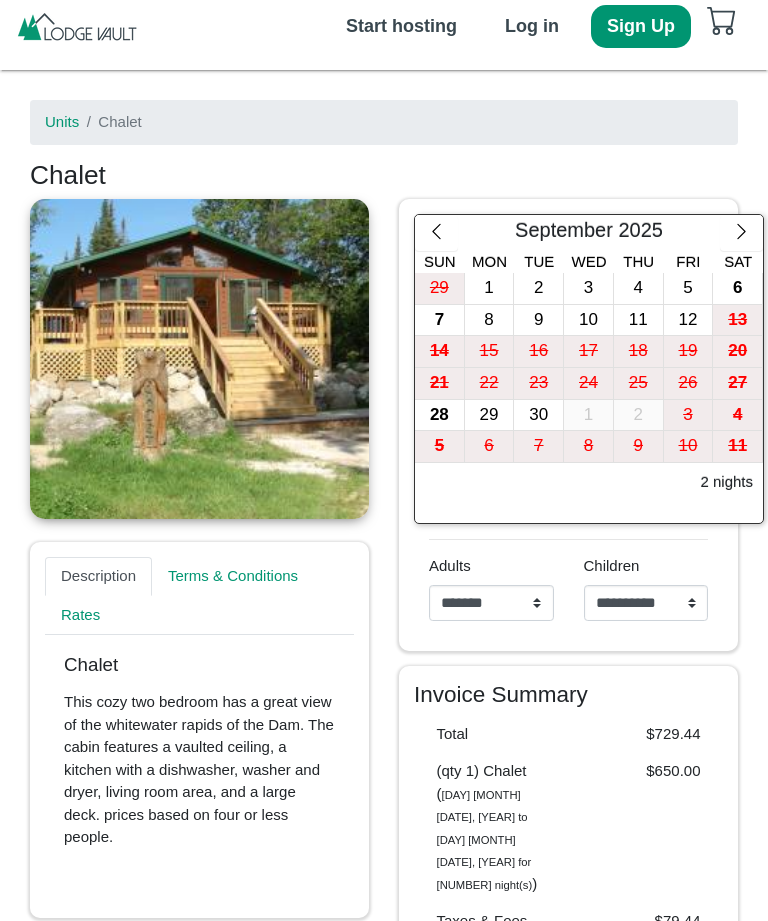 click at bounding box center [741, 233] 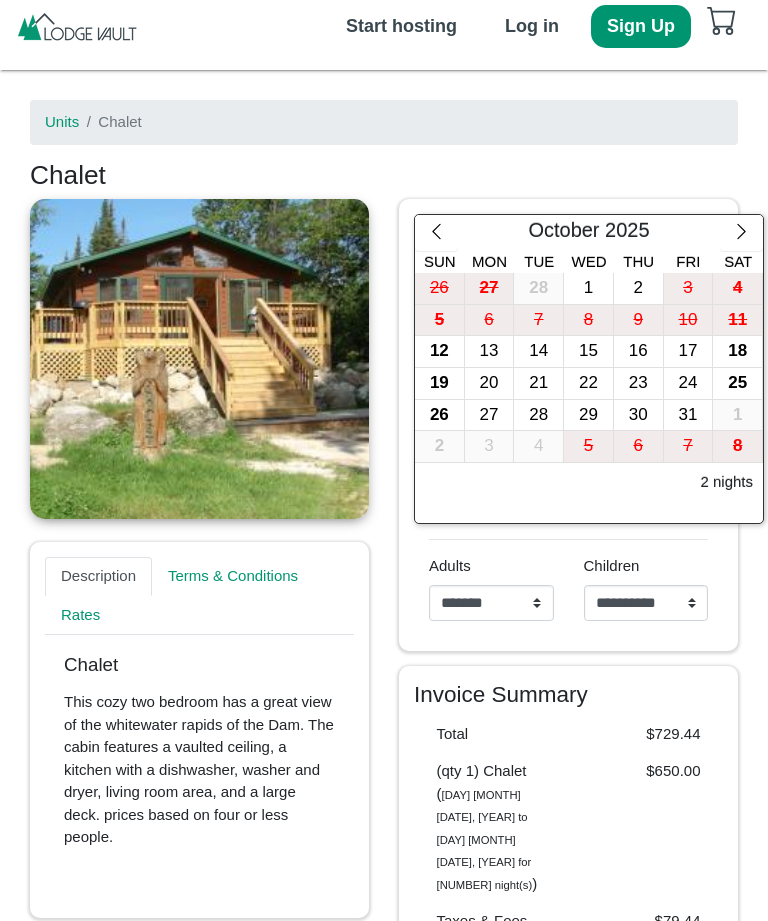 click 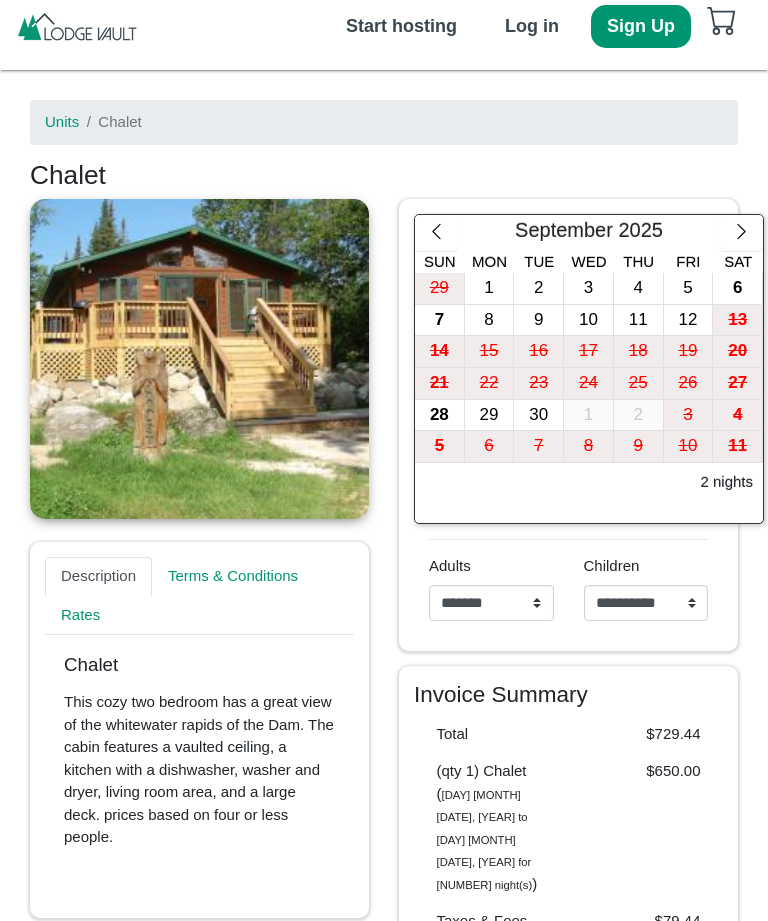 click on "6" at bounding box center [737, 288] 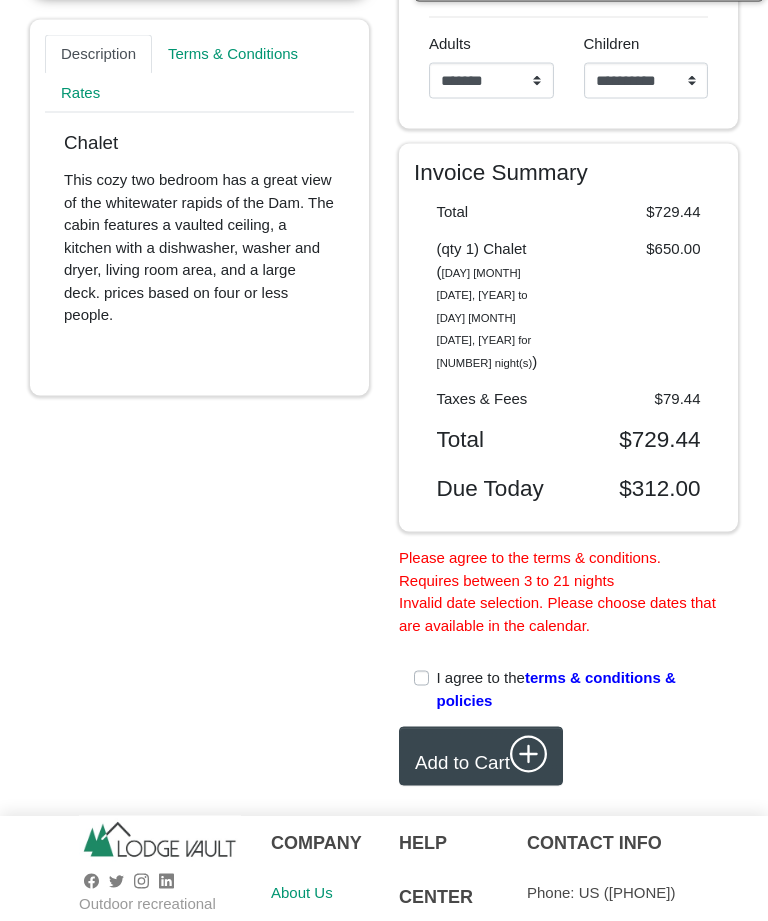 scroll, scrollTop: 554, scrollLeft: 0, axis: vertical 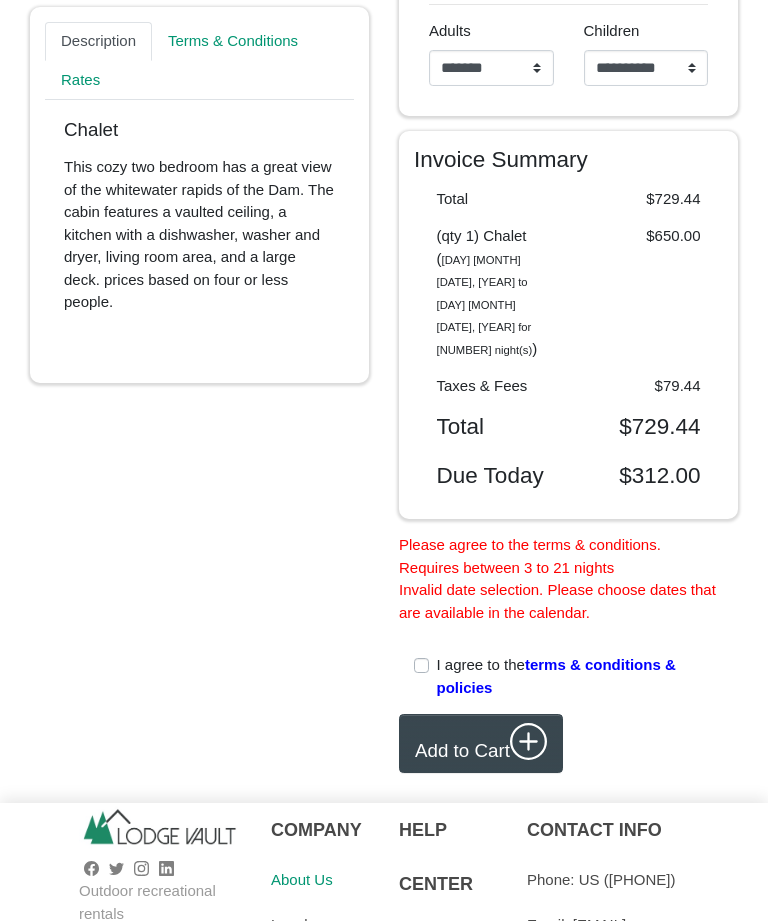 click on "Add to Cart" at bounding box center (481, 743) 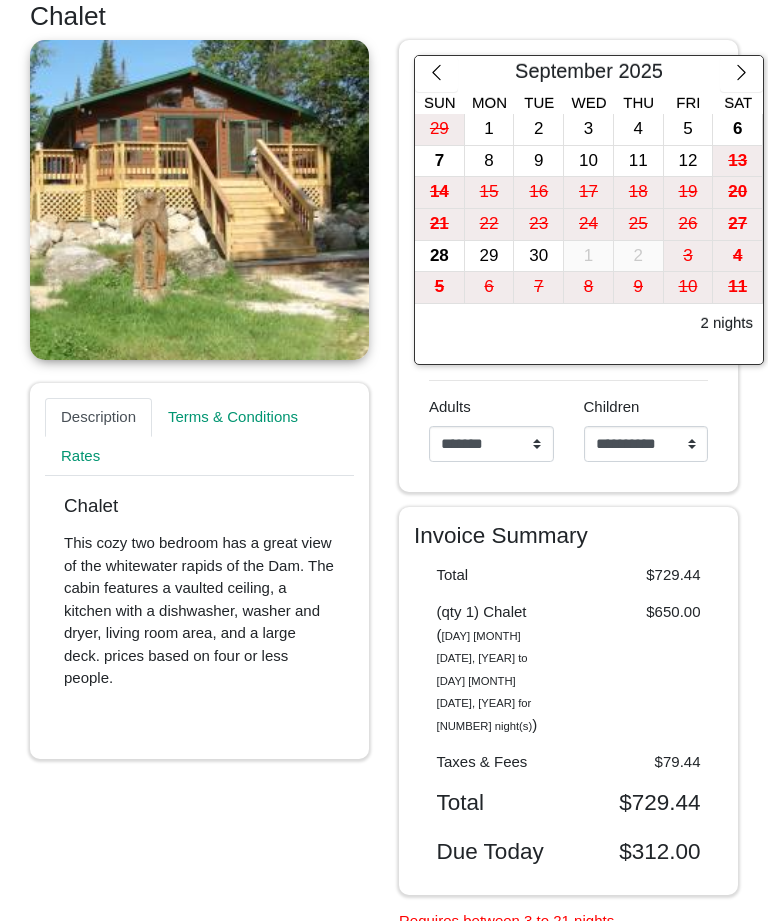 scroll, scrollTop: 177, scrollLeft: 0, axis: vertical 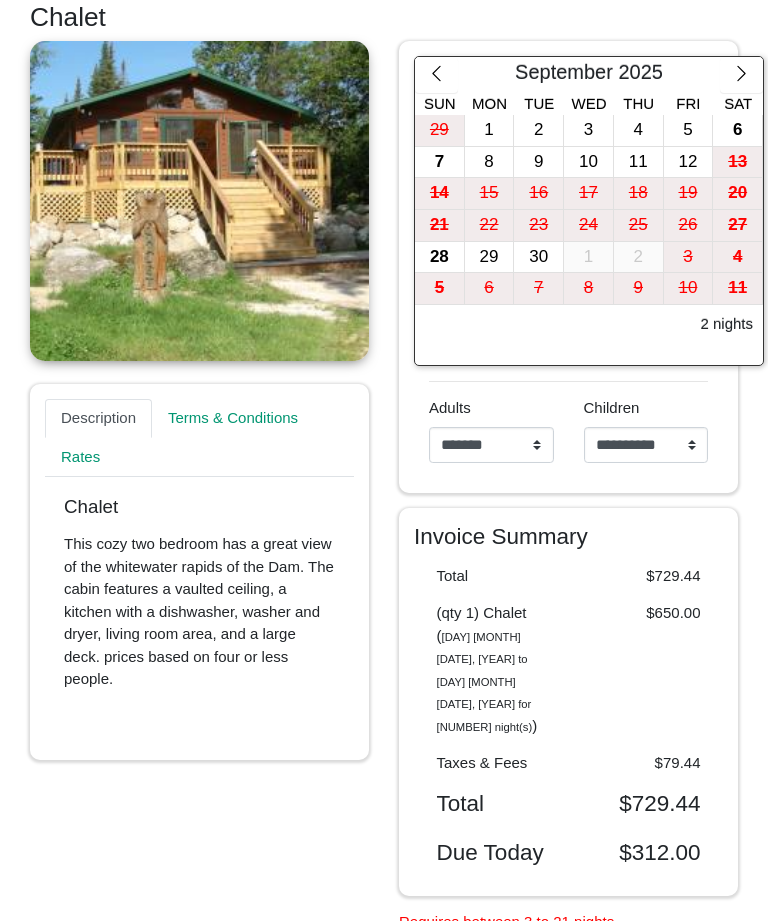 click on "6" at bounding box center [737, 130] 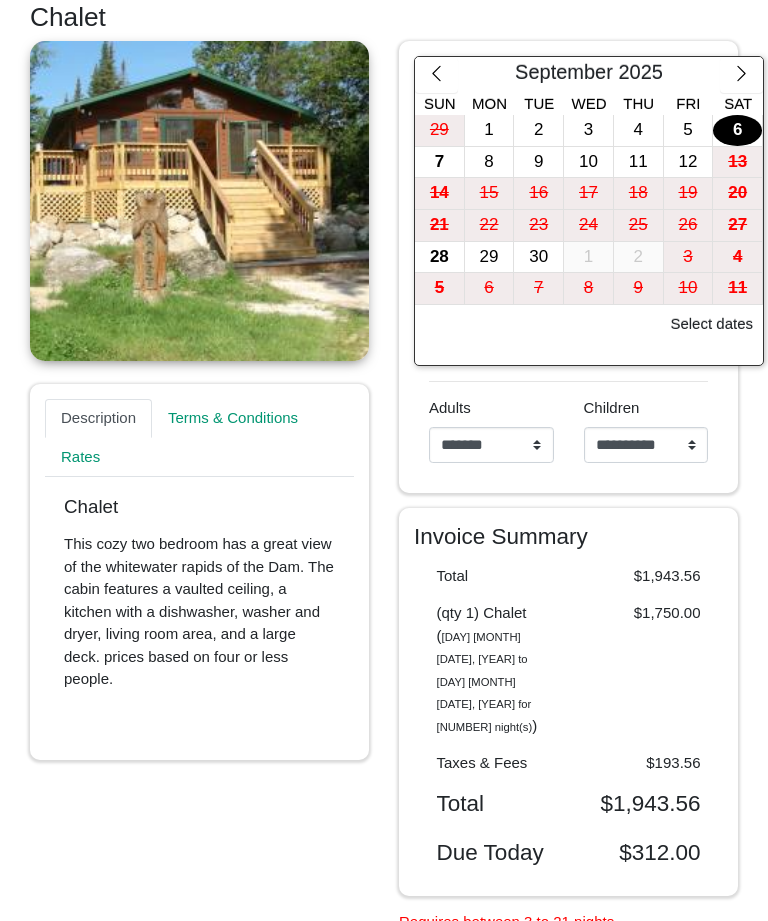 click on "12" at bounding box center [688, 162] 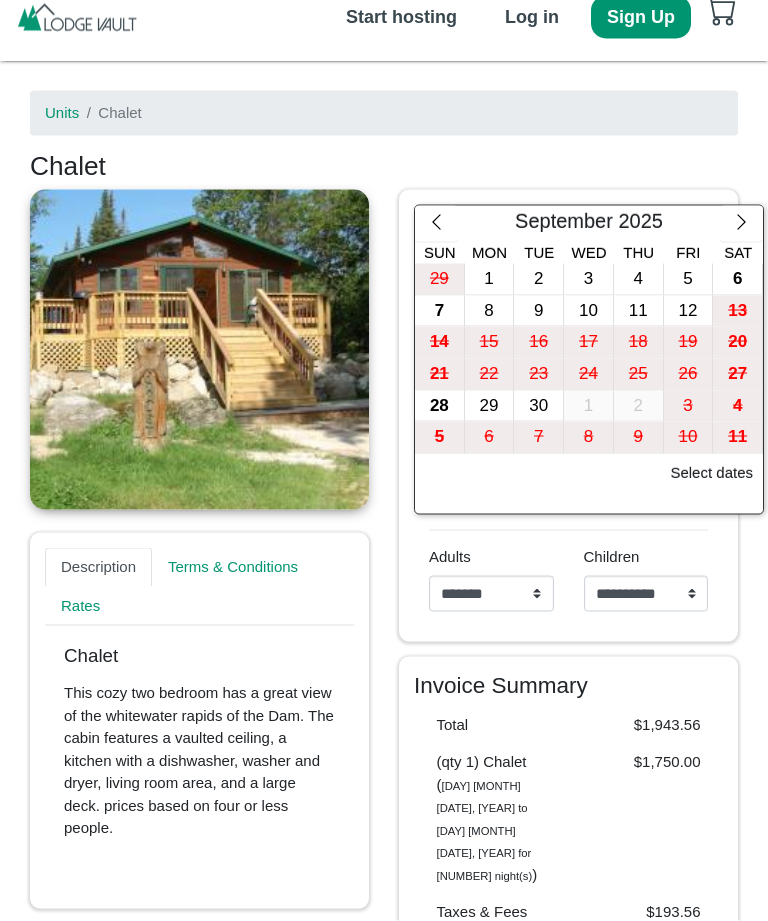 scroll, scrollTop: 0, scrollLeft: 0, axis: both 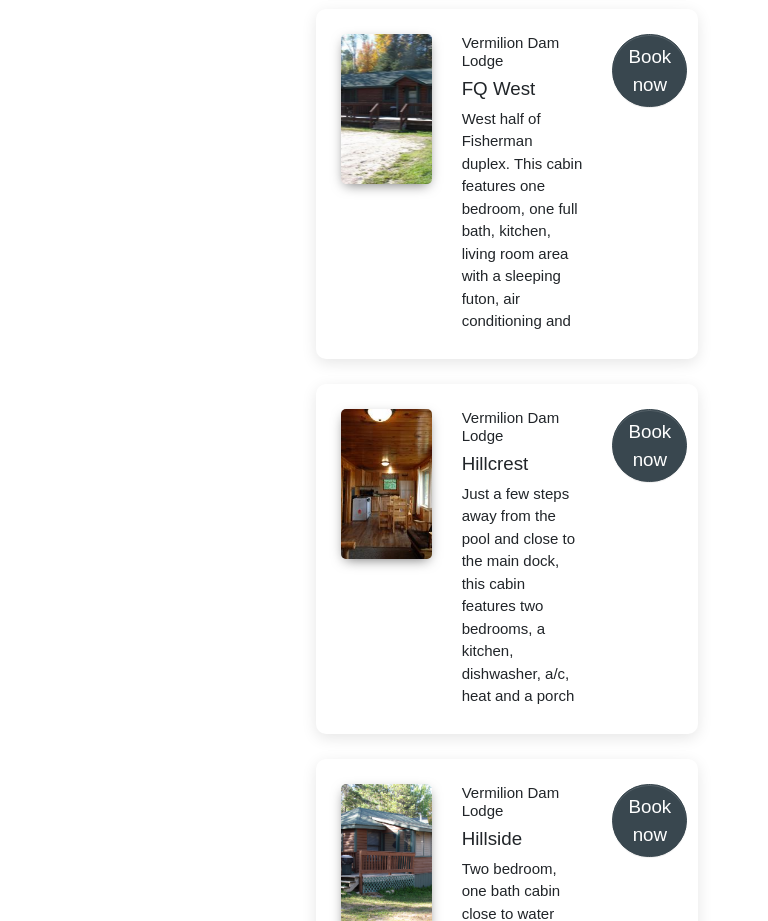 click on "Book now" at bounding box center [649, -2456] 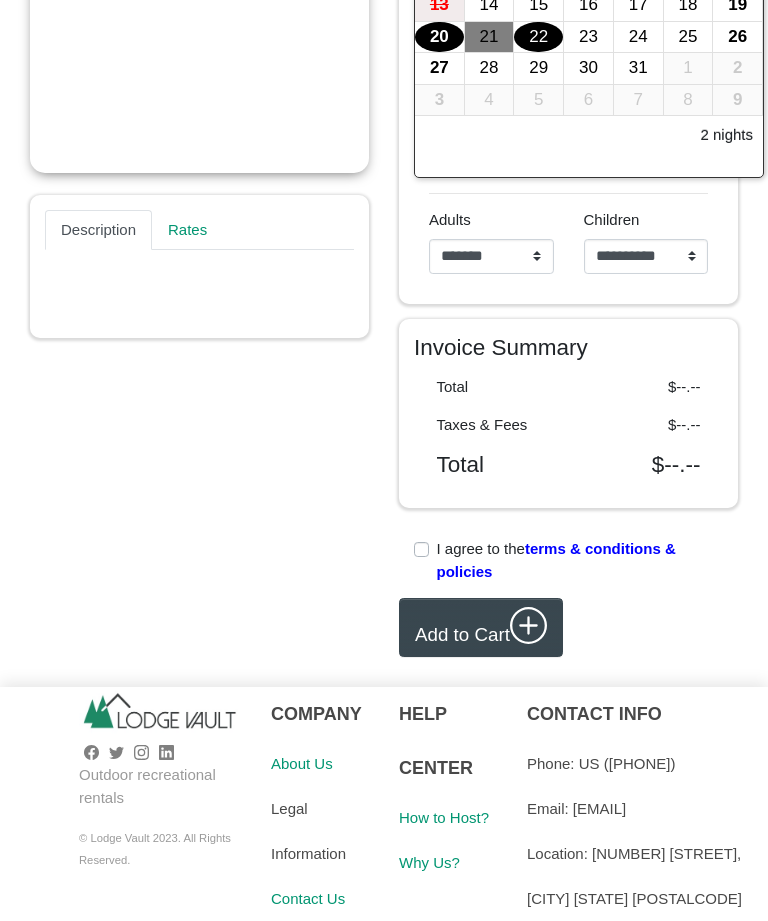 scroll, scrollTop: 0, scrollLeft: 0, axis: both 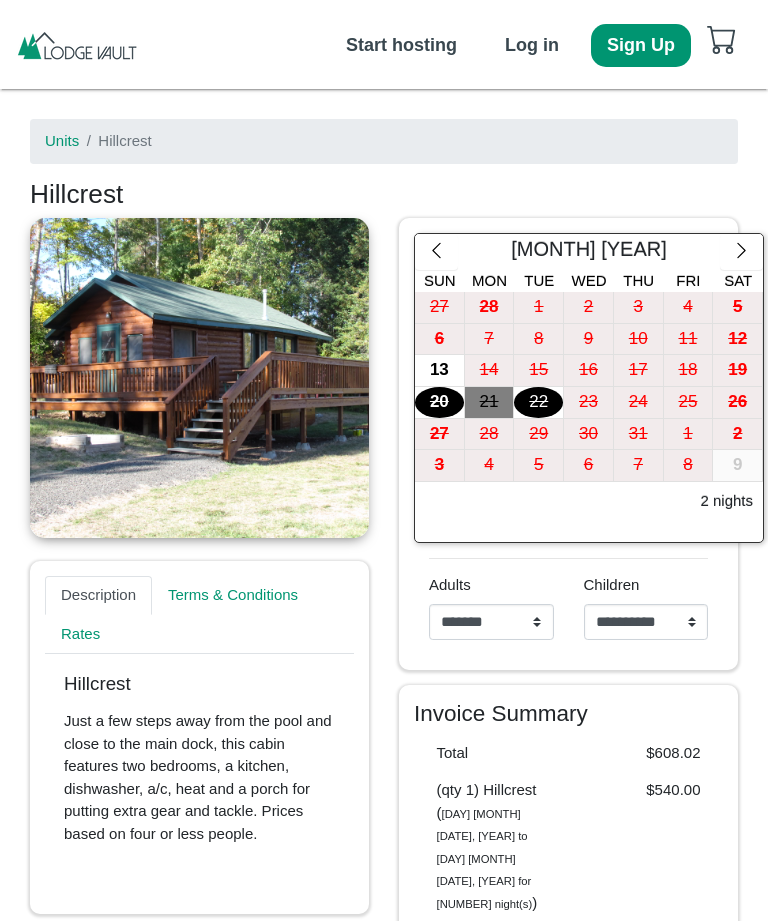 click 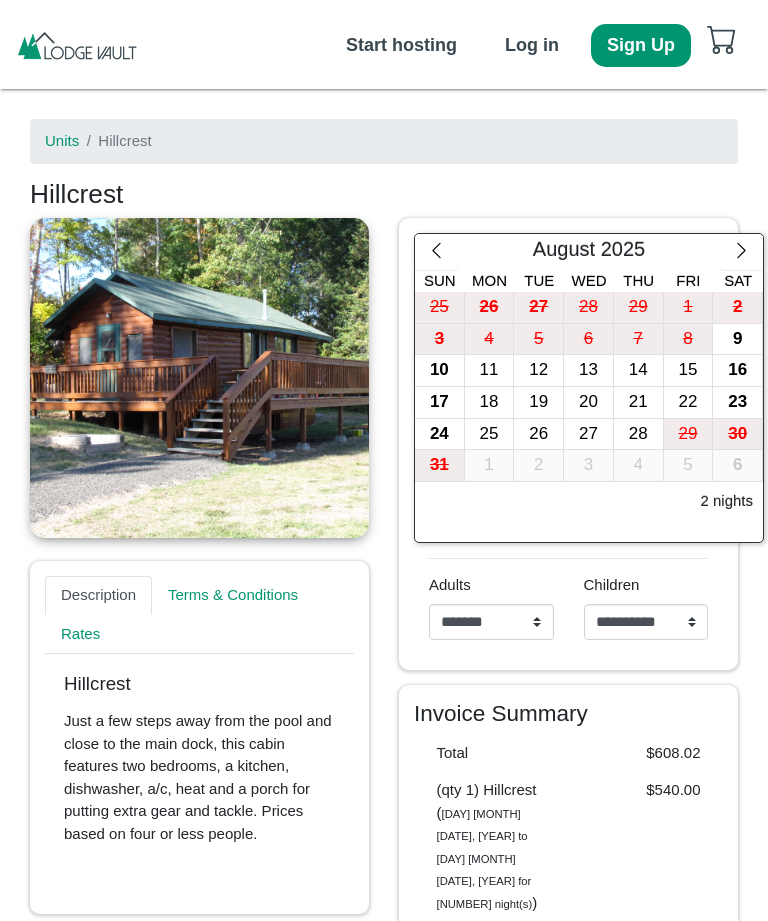 click 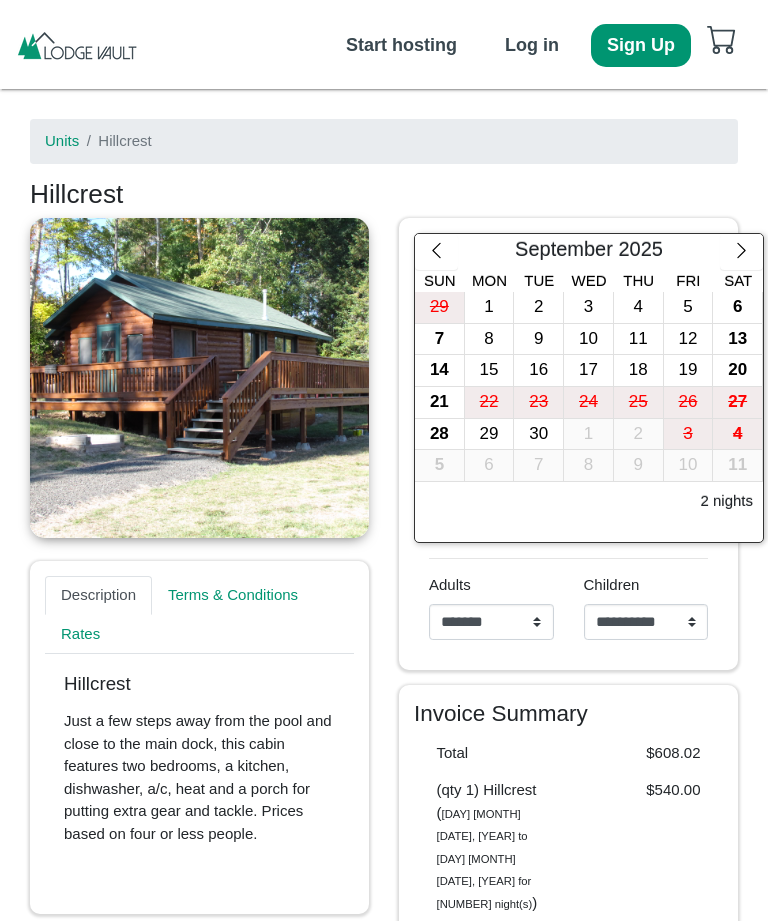 click on "6" at bounding box center (737, 307) 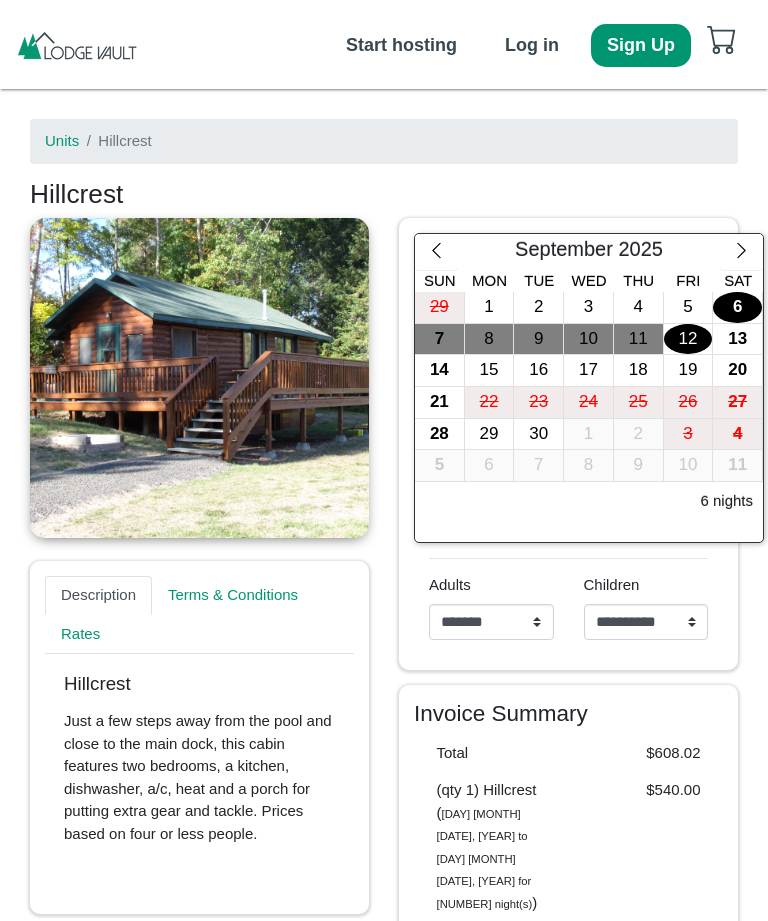 click on "12" at bounding box center (688, 339) 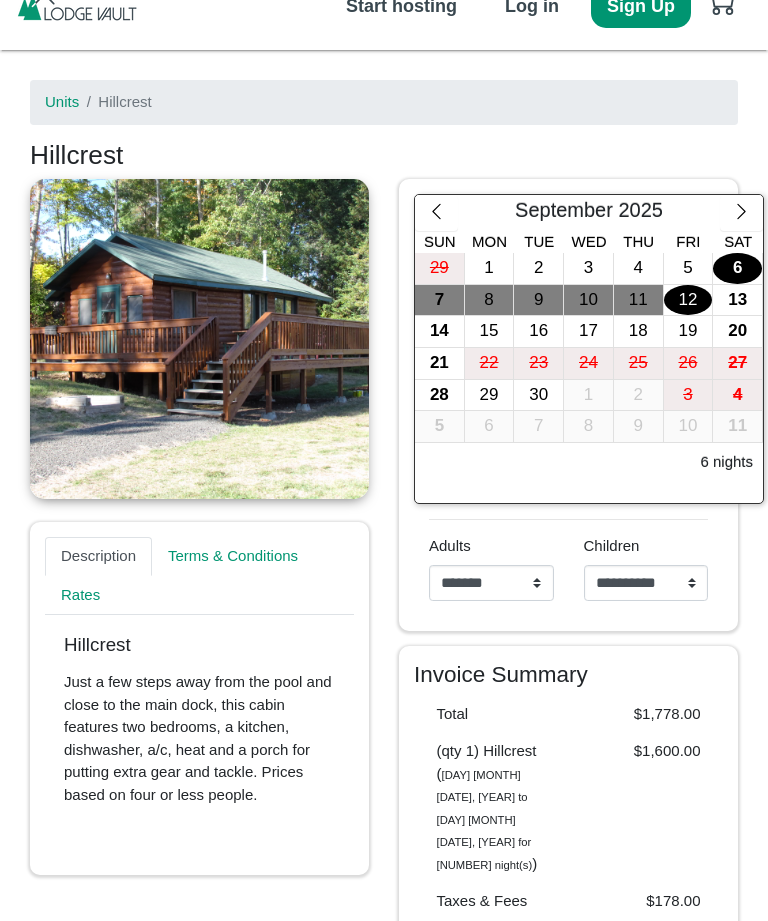 scroll, scrollTop: 34, scrollLeft: 0, axis: vertical 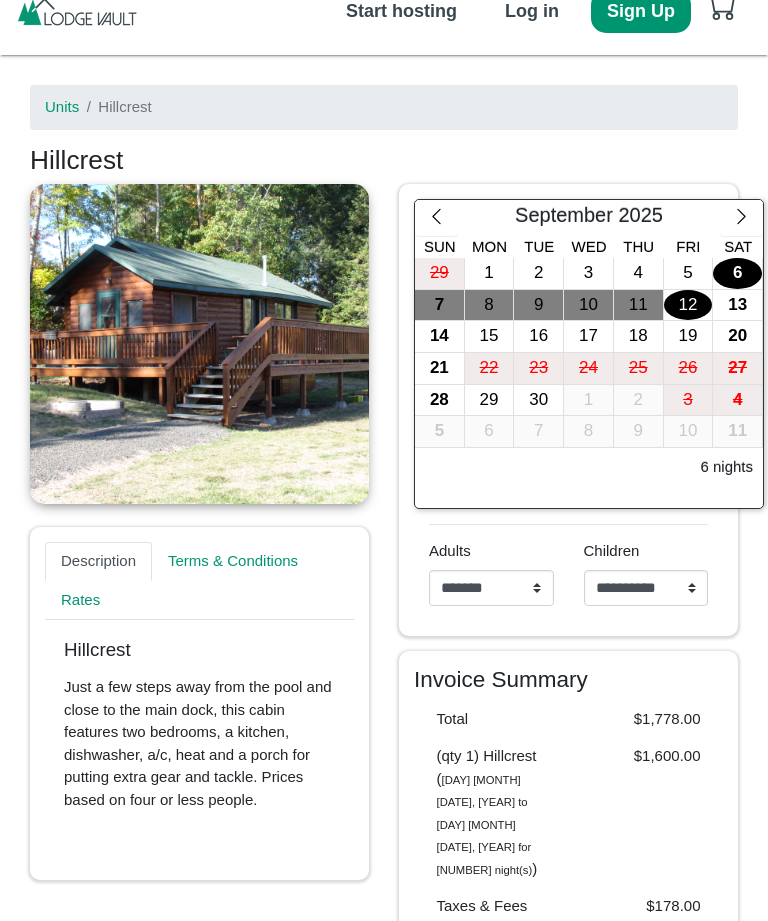 click on "13" at bounding box center [737, 305] 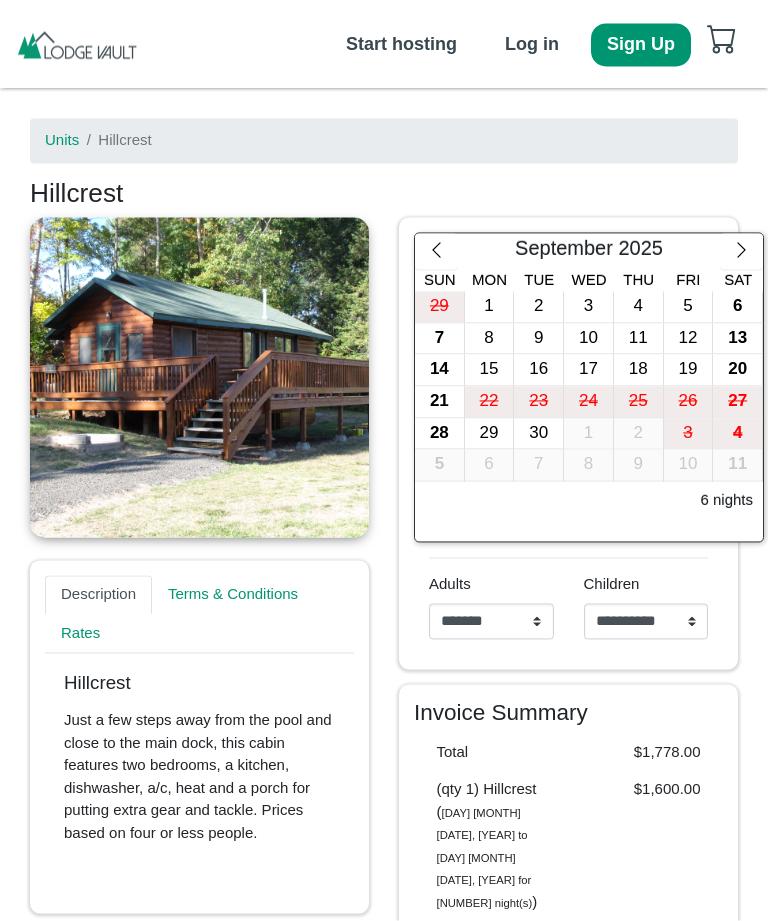scroll, scrollTop: 57, scrollLeft: 0, axis: vertical 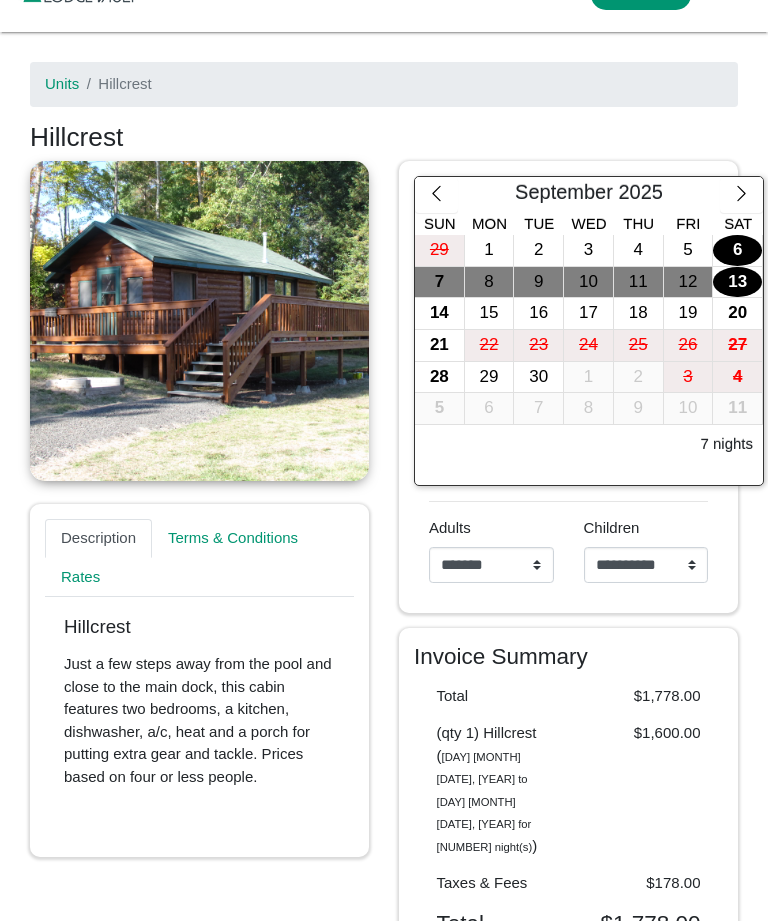 click on "6" at bounding box center [737, 250] 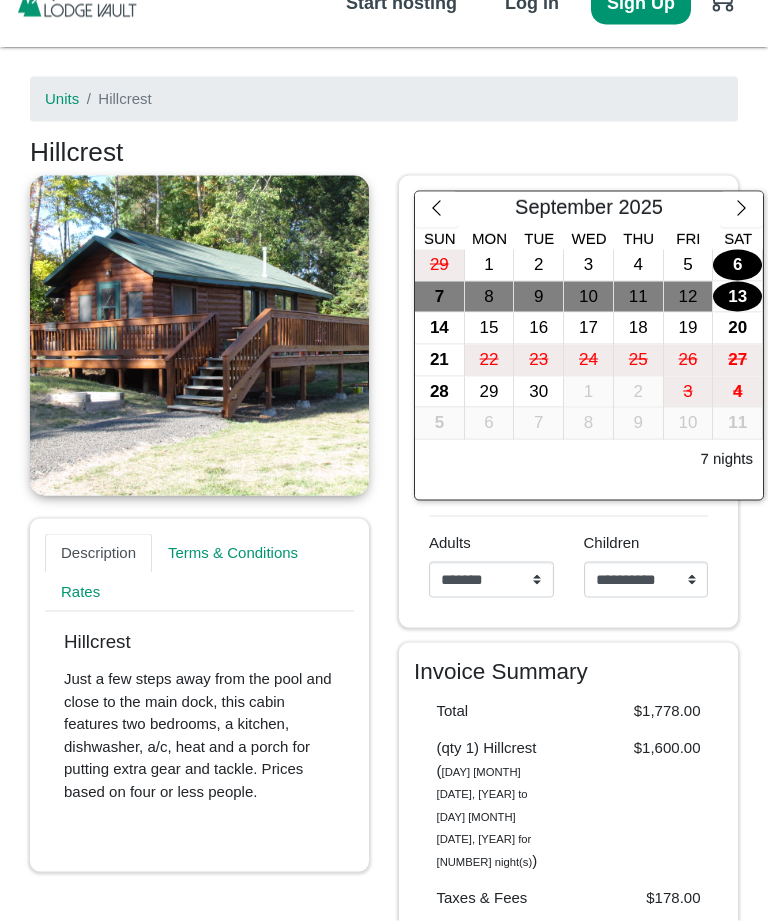 scroll, scrollTop: 0, scrollLeft: 0, axis: both 